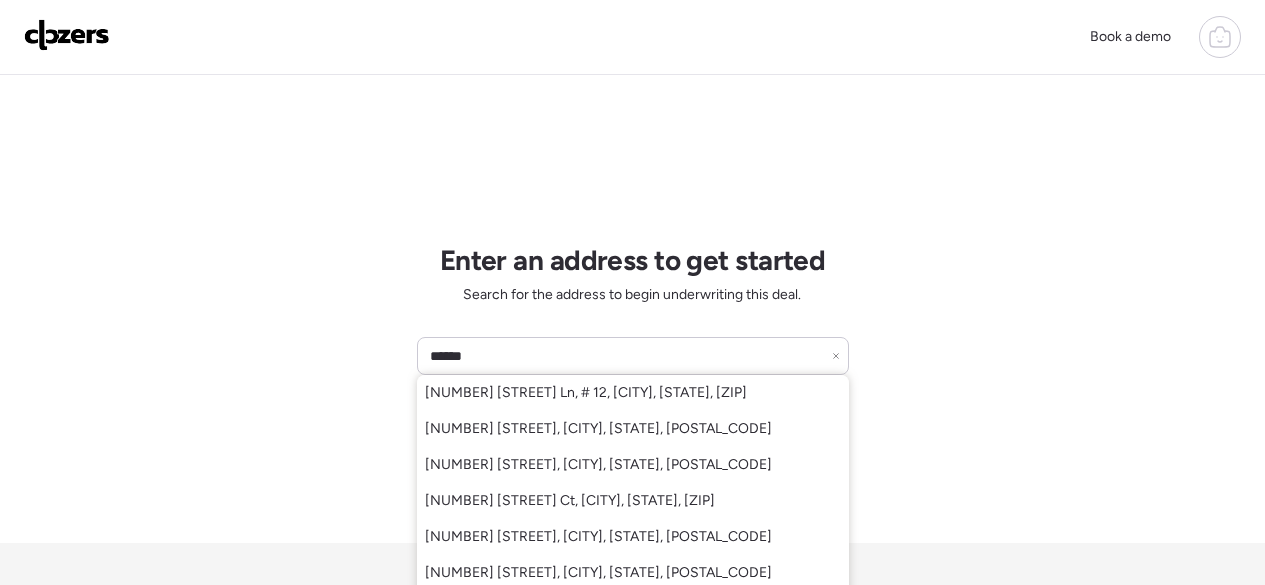 scroll, scrollTop: 0, scrollLeft: 0, axis: both 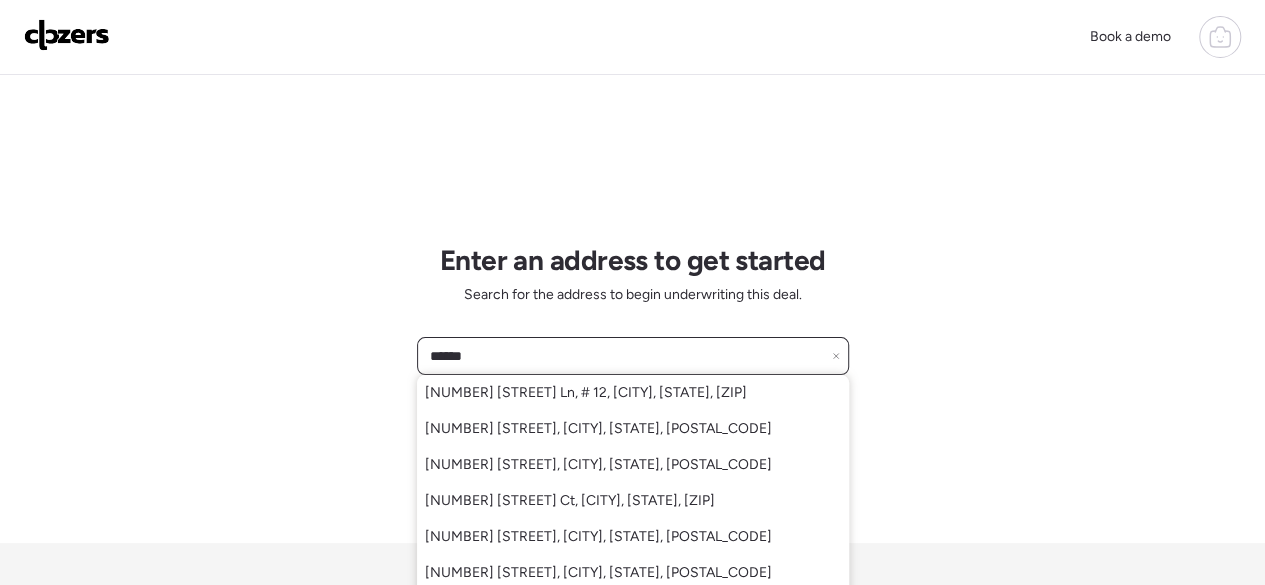 click on "*****" at bounding box center [633, 356] 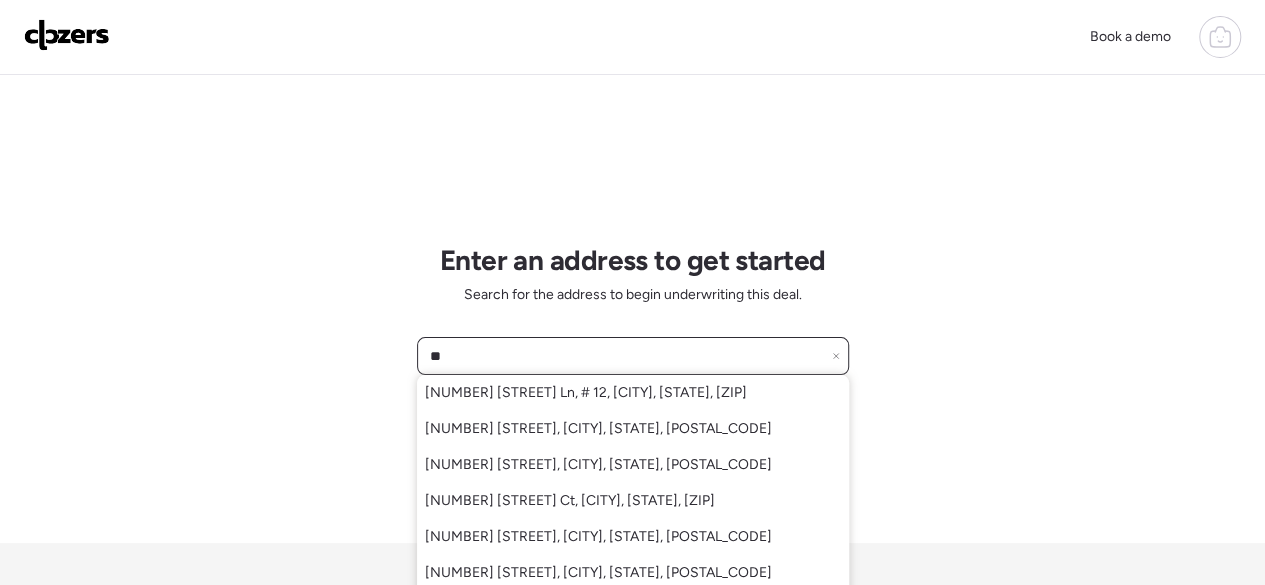 type on "*" 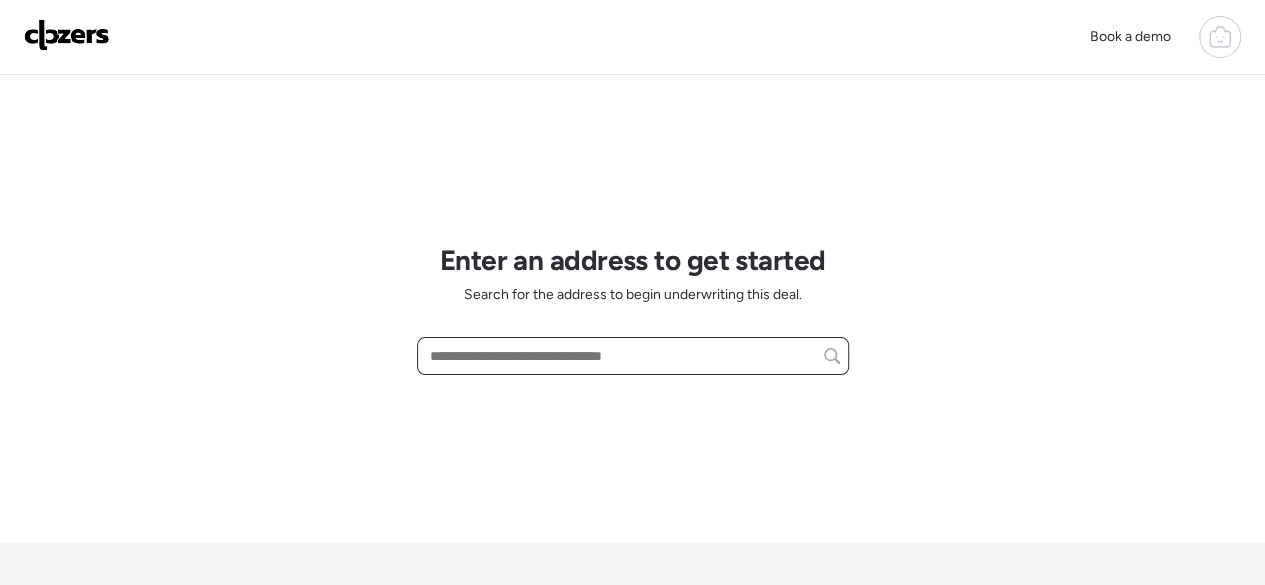 paste on "**********" 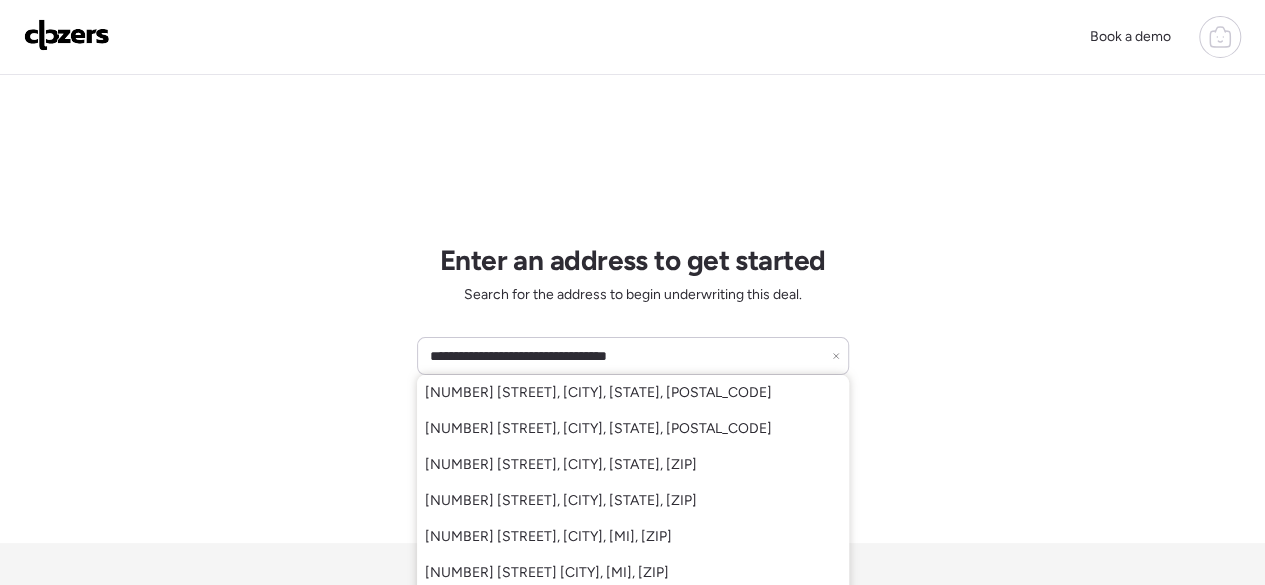 click on "**********" at bounding box center (632, 394) 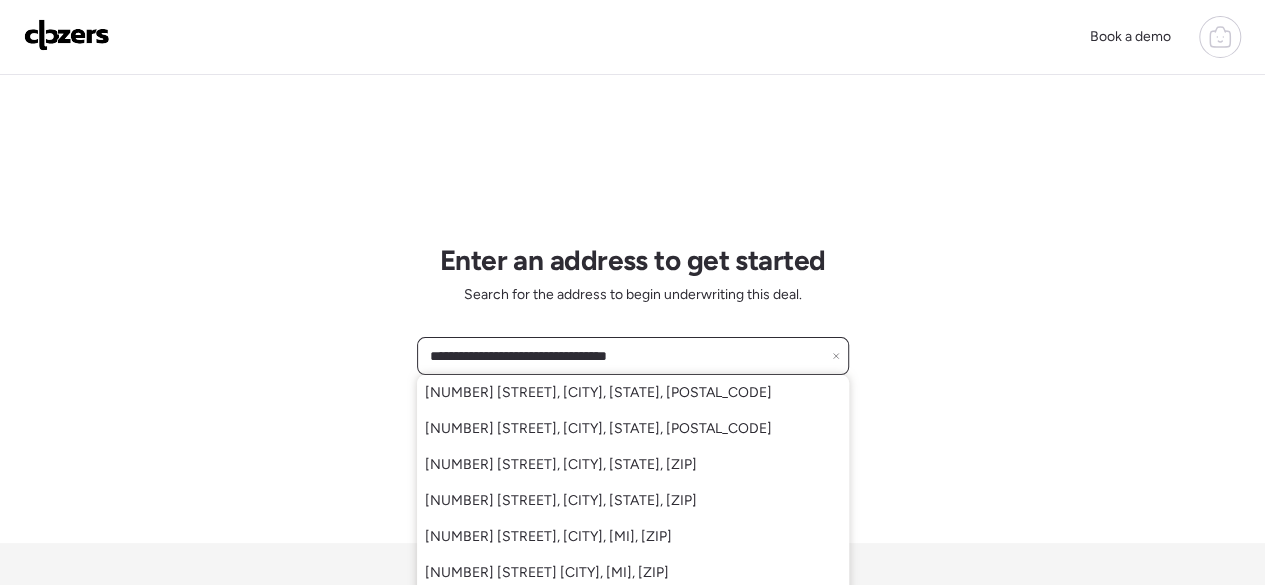 click on "**********" at bounding box center (633, 356) 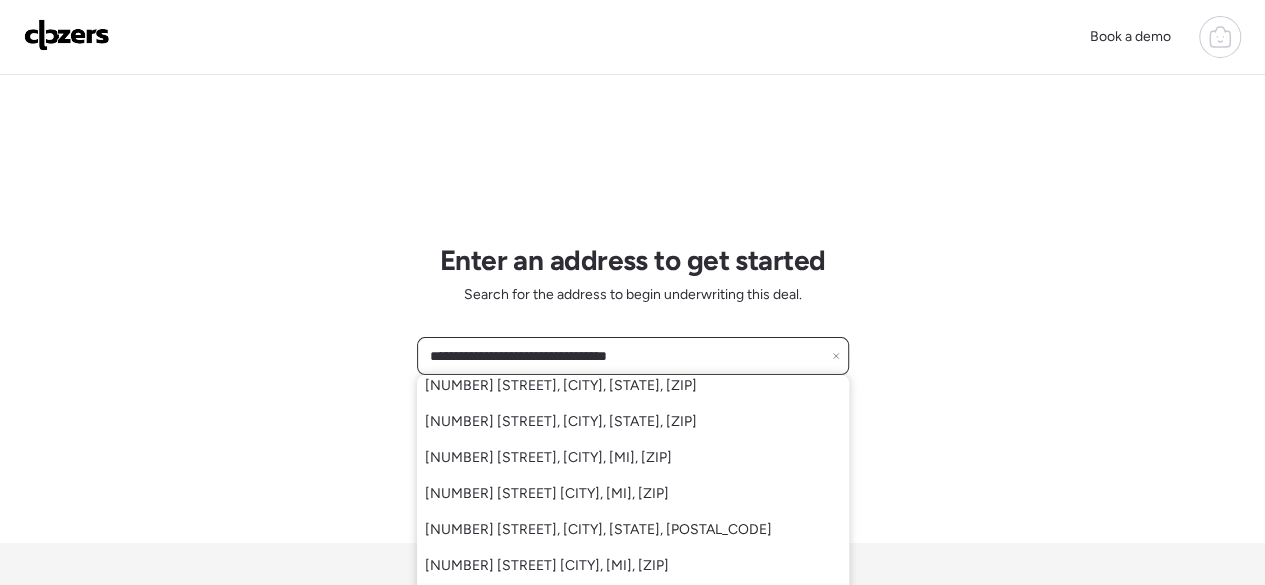 scroll, scrollTop: 0, scrollLeft: 0, axis: both 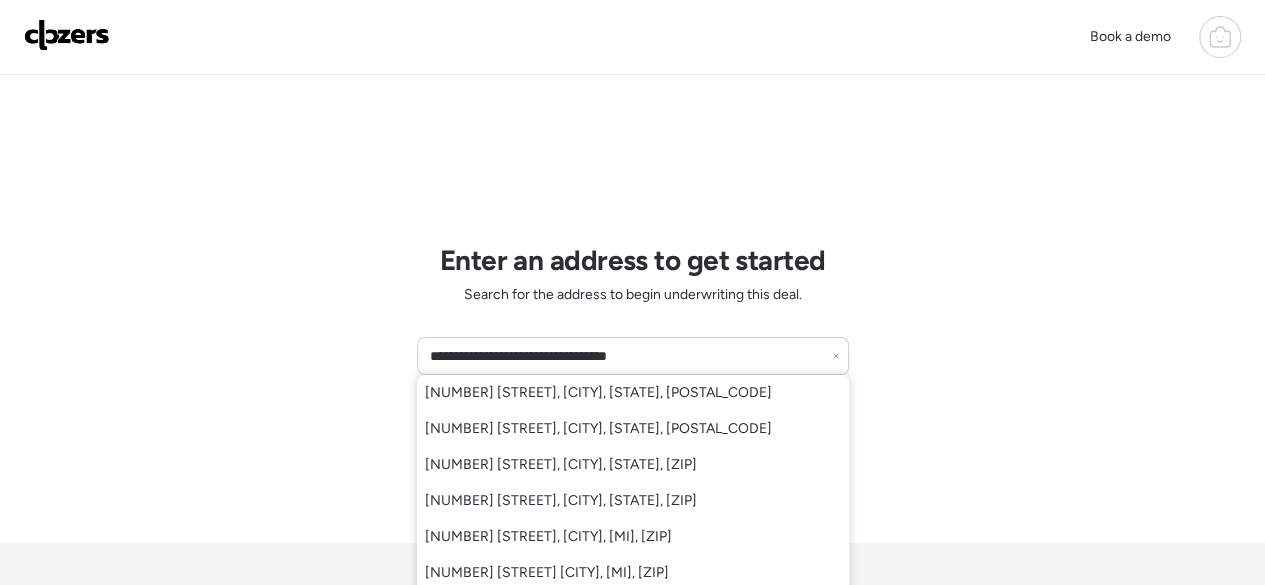 click on "**********" at bounding box center [632, 394] 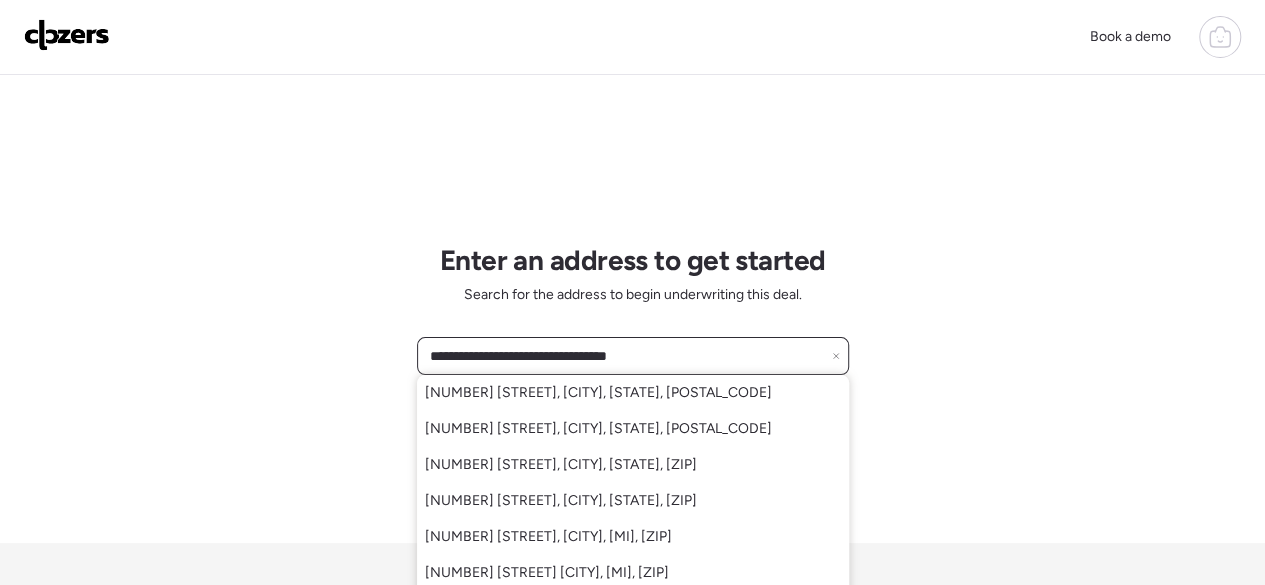 click on "**********" at bounding box center (633, 356) 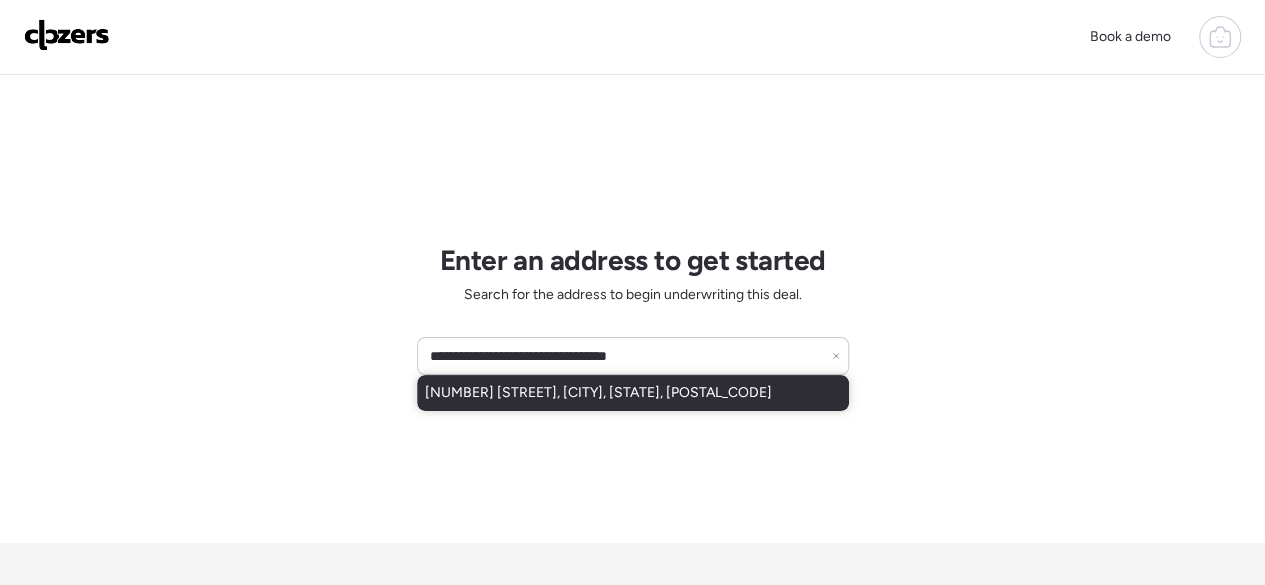 click on "[NUMBER] [STREET], [CITY], [STATE], [POSTAL_CODE]" at bounding box center (633, 393) 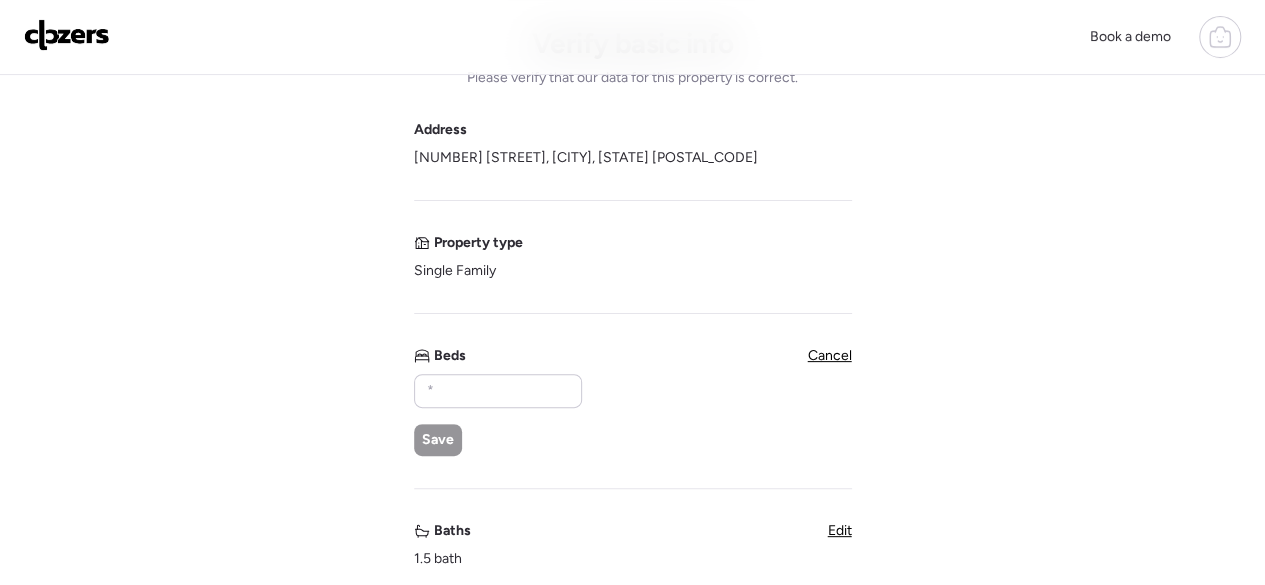 scroll, scrollTop: 133, scrollLeft: 0, axis: vertical 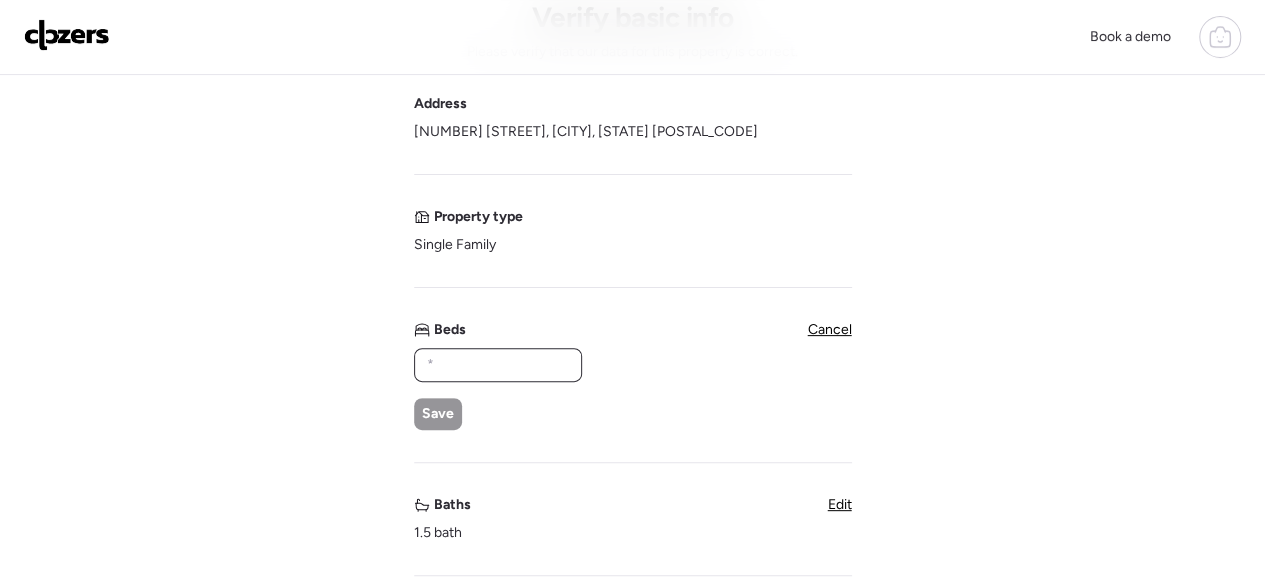 click at bounding box center (498, 365) 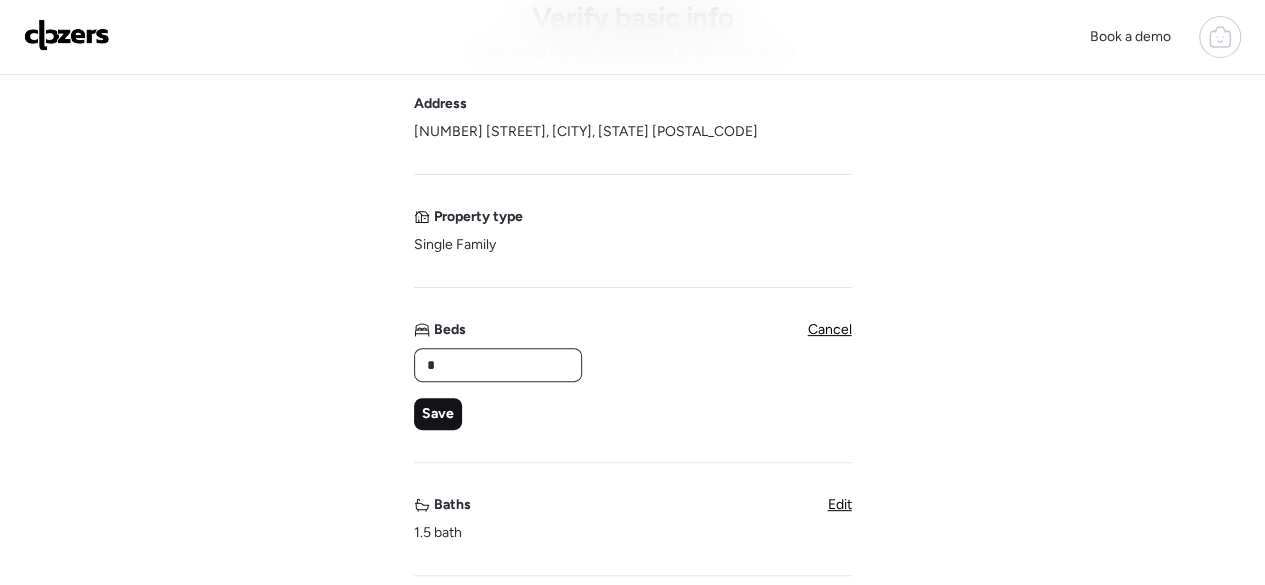 type on "*" 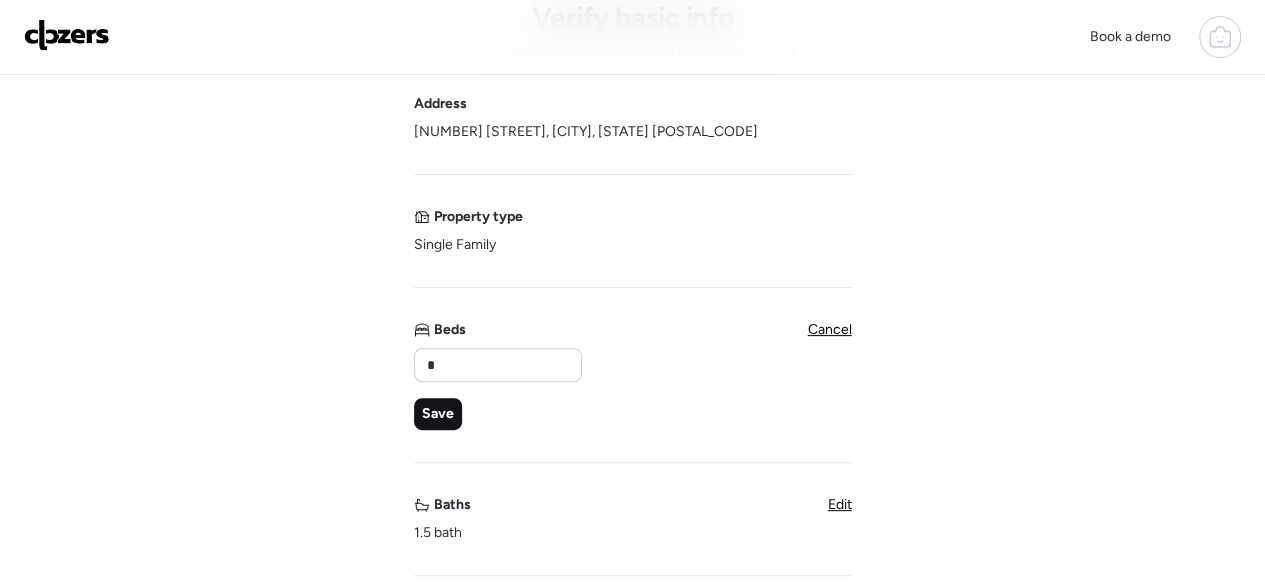 click on "Save" at bounding box center (438, 414) 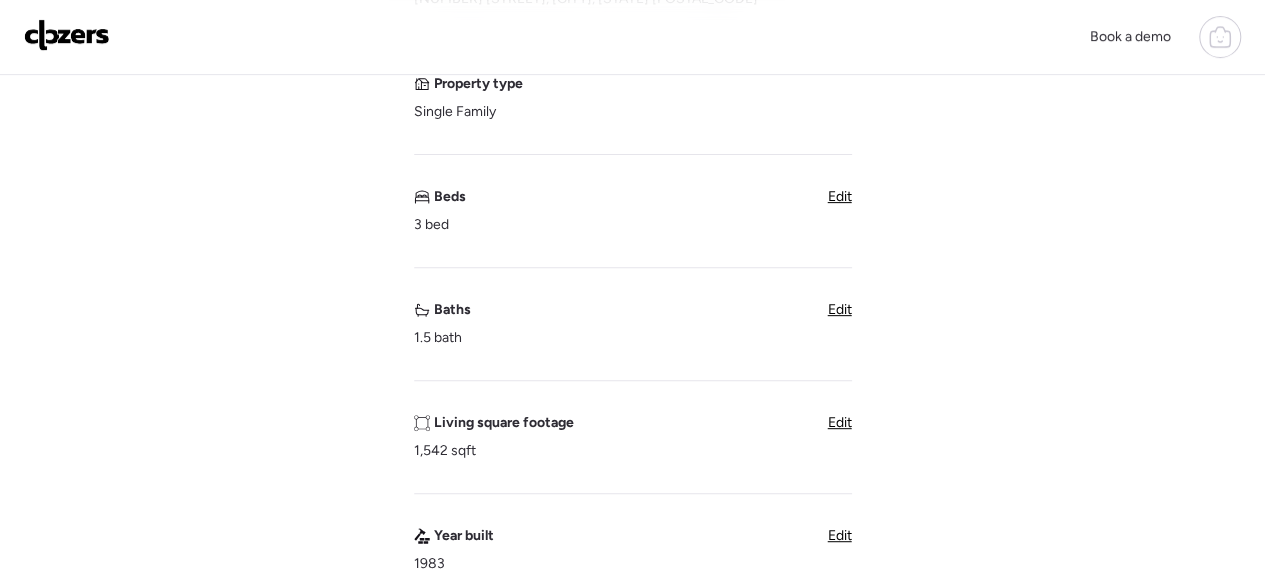 scroll, scrollTop: 266, scrollLeft: 0, axis: vertical 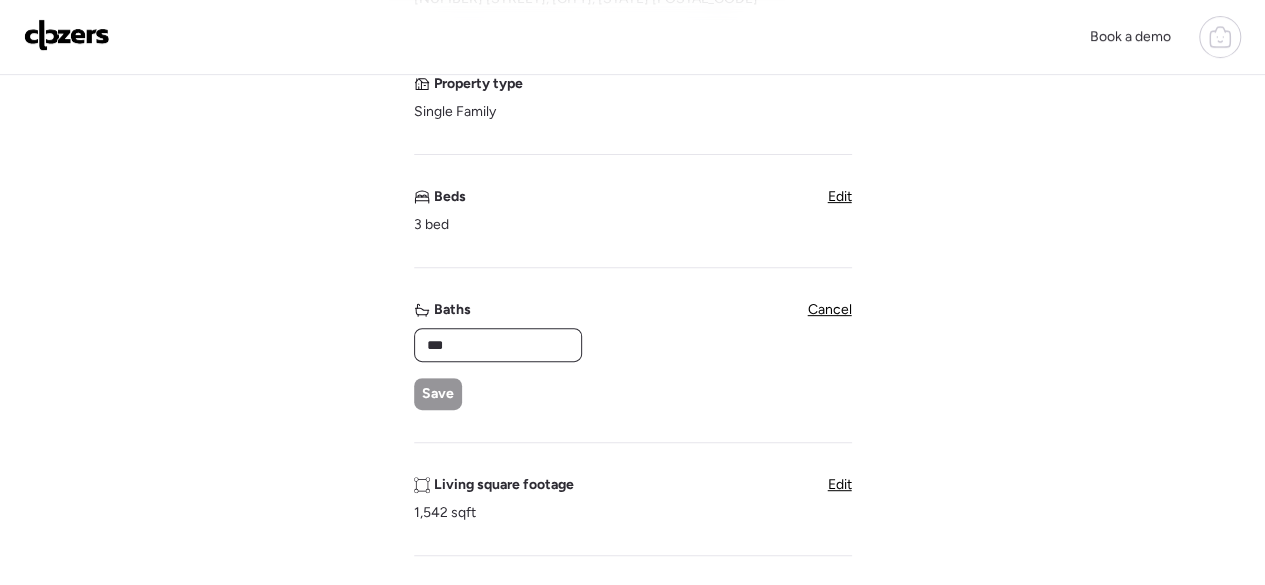 drag, startPoint x: 480, startPoint y: 341, endPoint x: 408, endPoint y: 333, distance: 72.443085 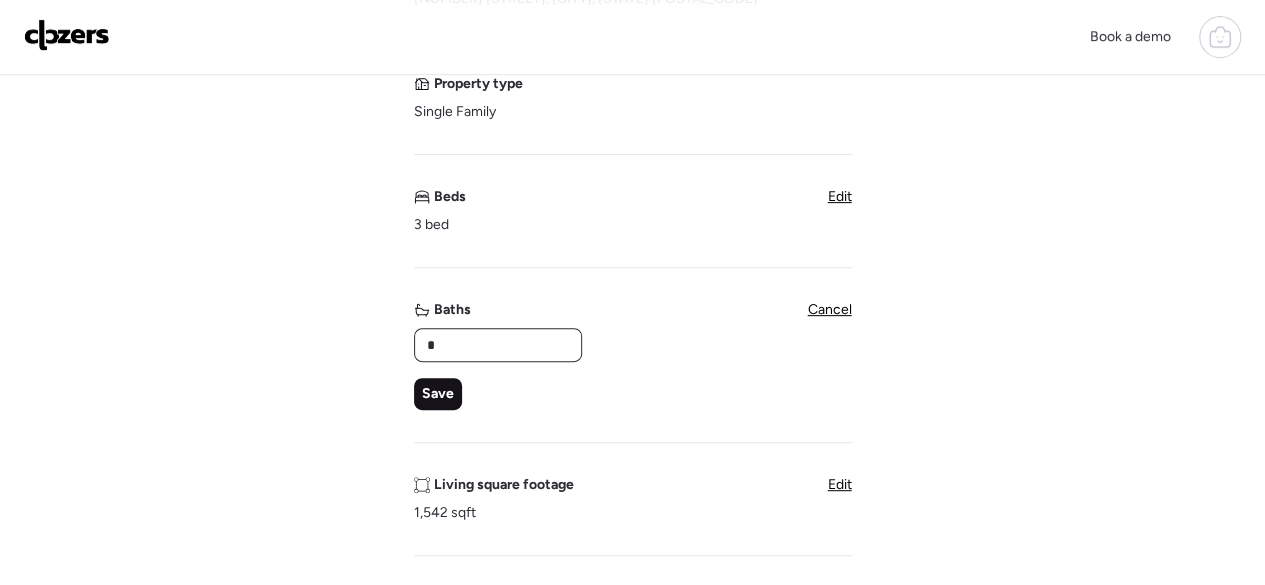 type on "*" 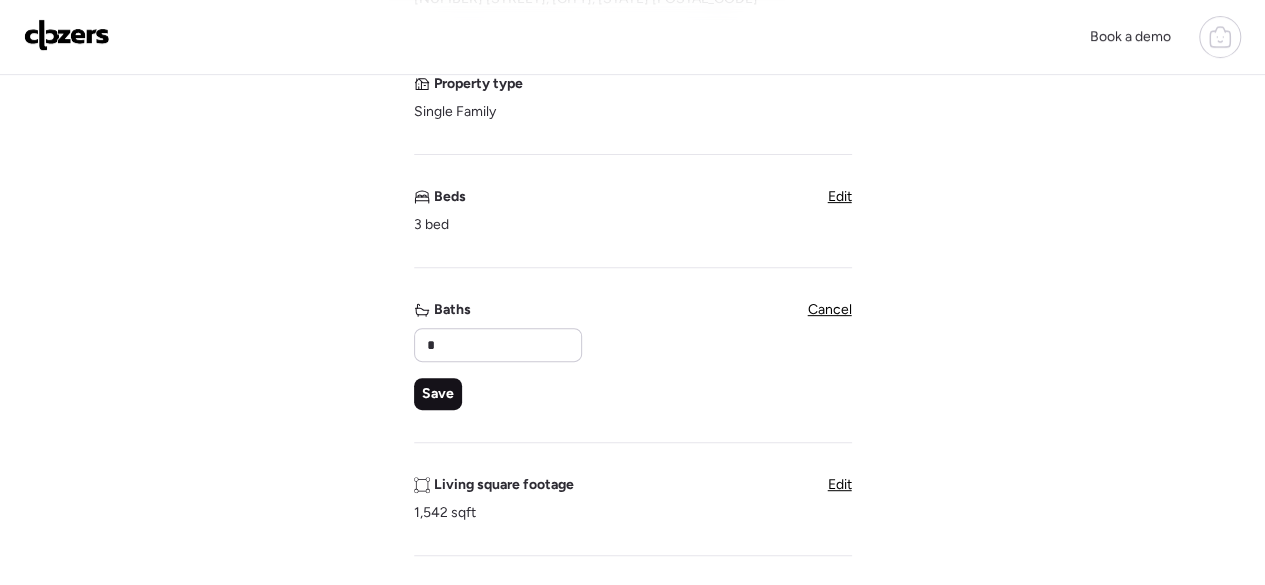 click on "Save" at bounding box center (438, 394) 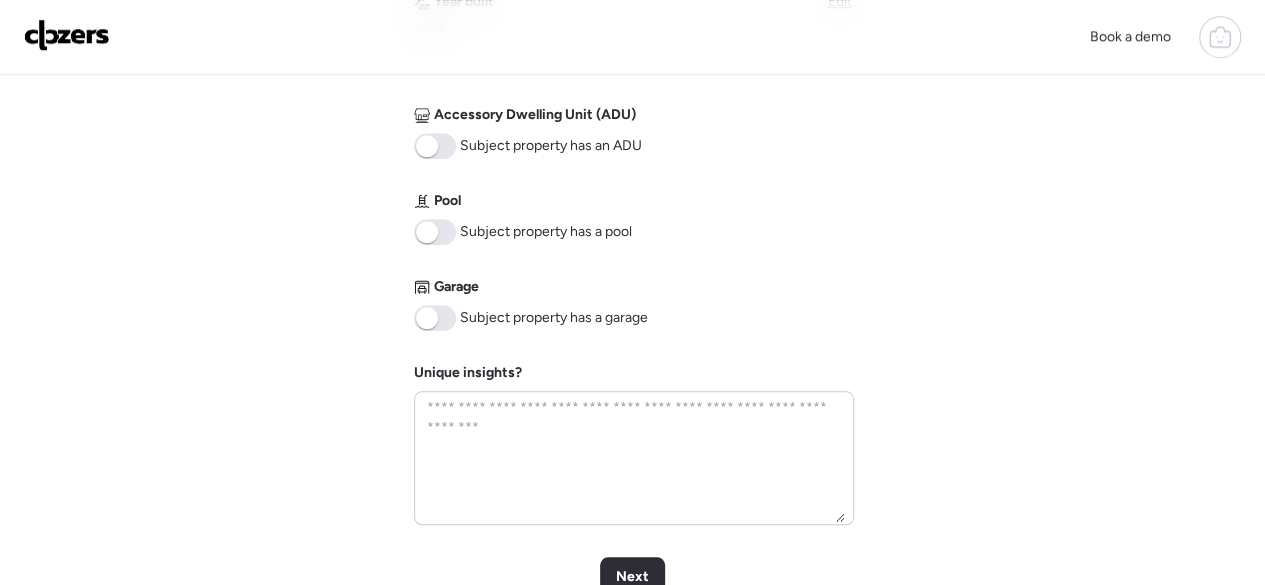 scroll, scrollTop: 933, scrollLeft: 0, axis: vertical 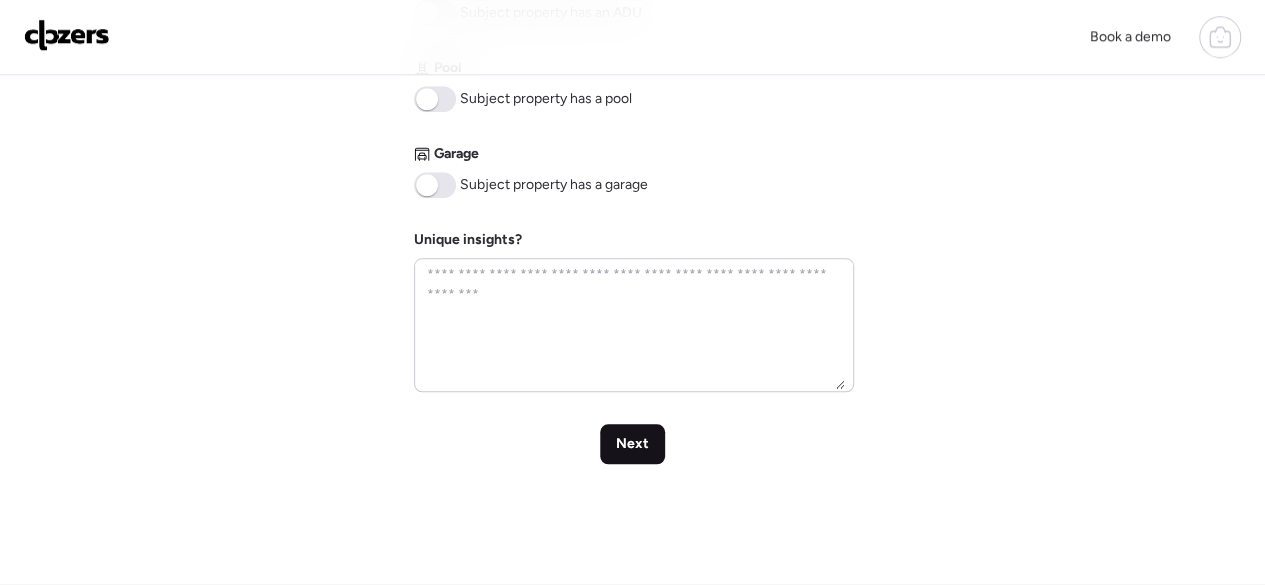 click on "Next" at bounding box center [632, 444] 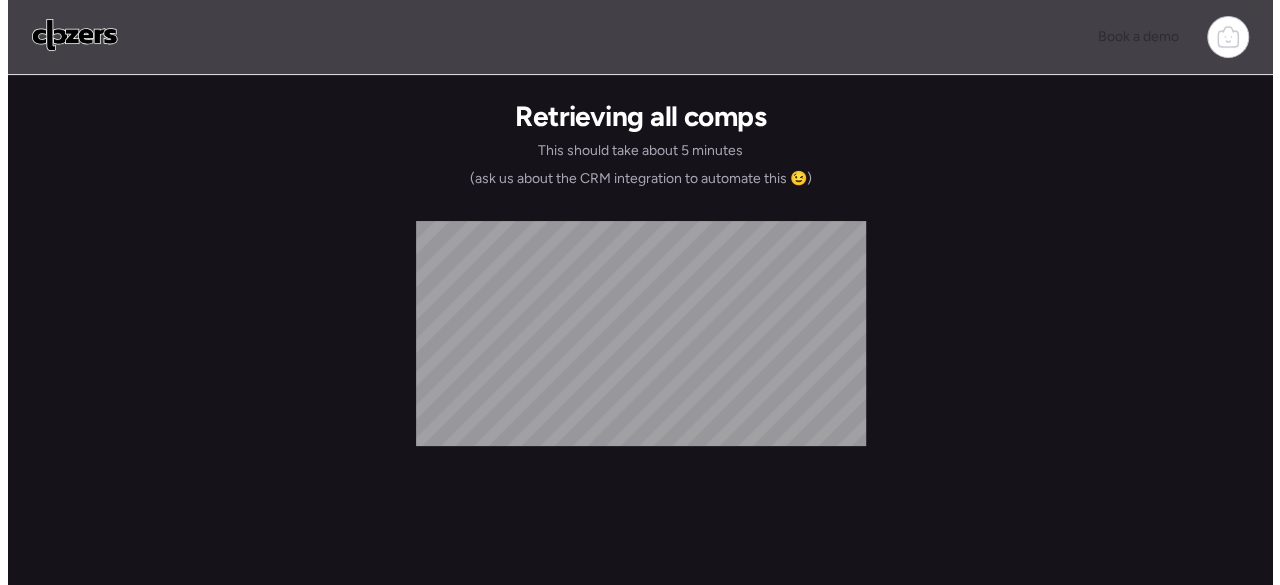 scroll, scrollTop: 0, scrollLeft: 0, axis: both 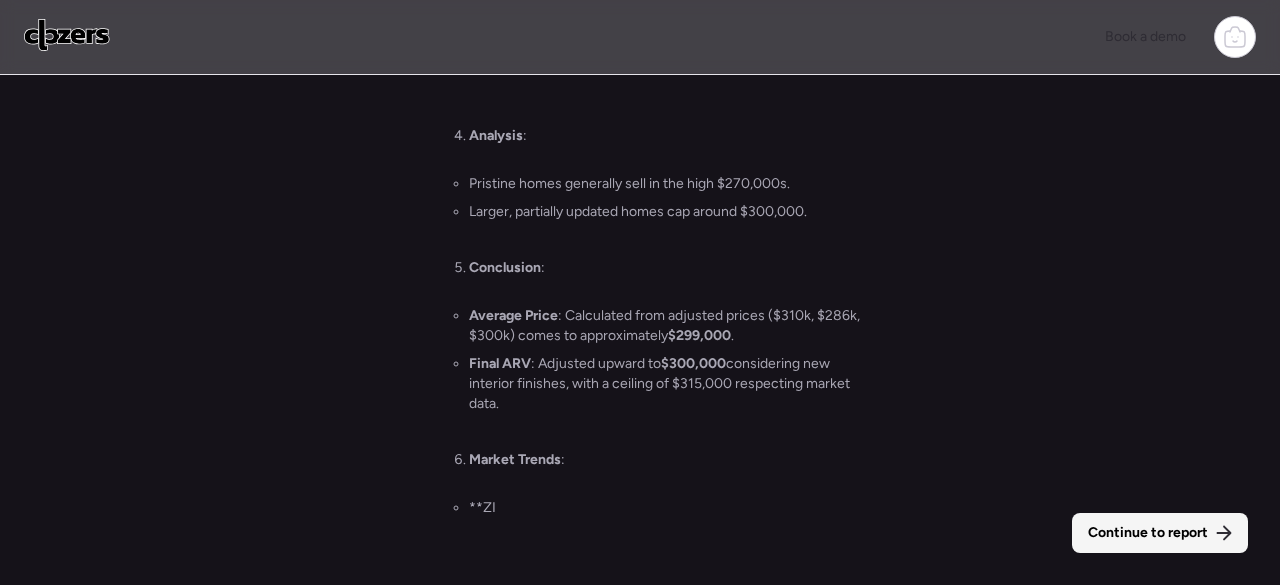 click on "Continue to report" at bounding box center [1160, 533] 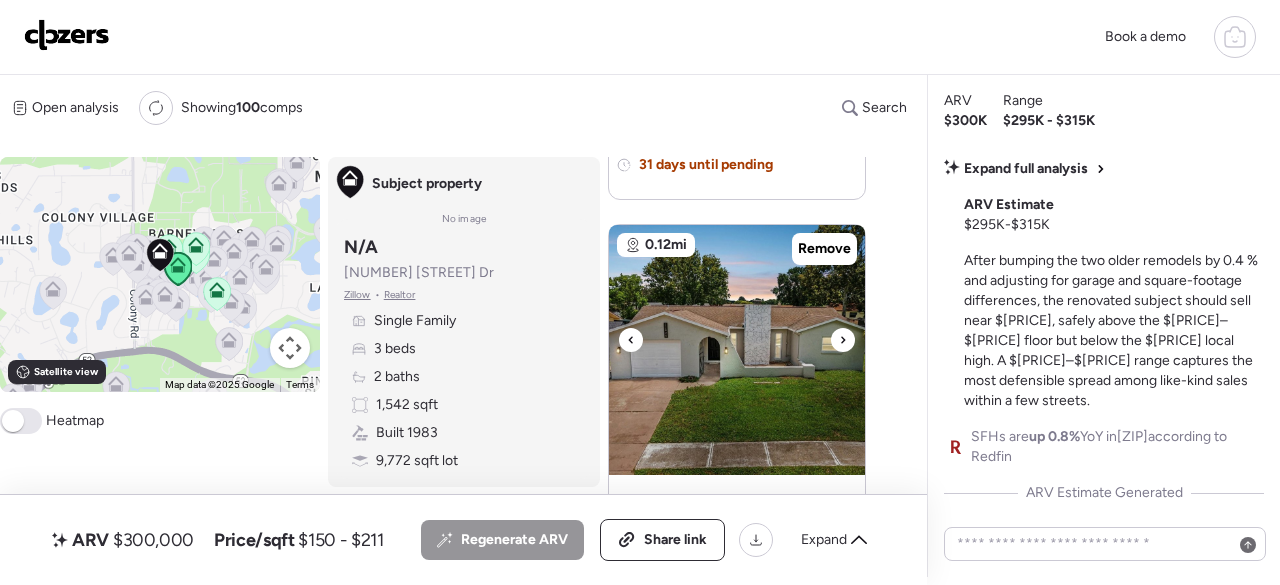 scroll, scrollTop: 2648, scrollLeft: 0, axis: vertical 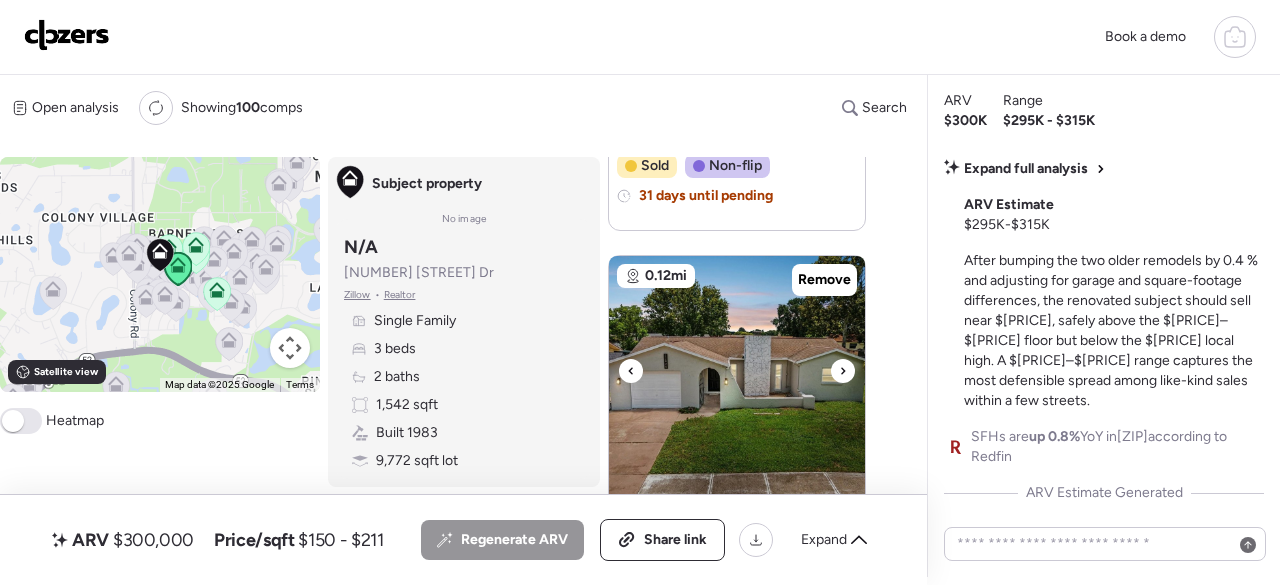 click 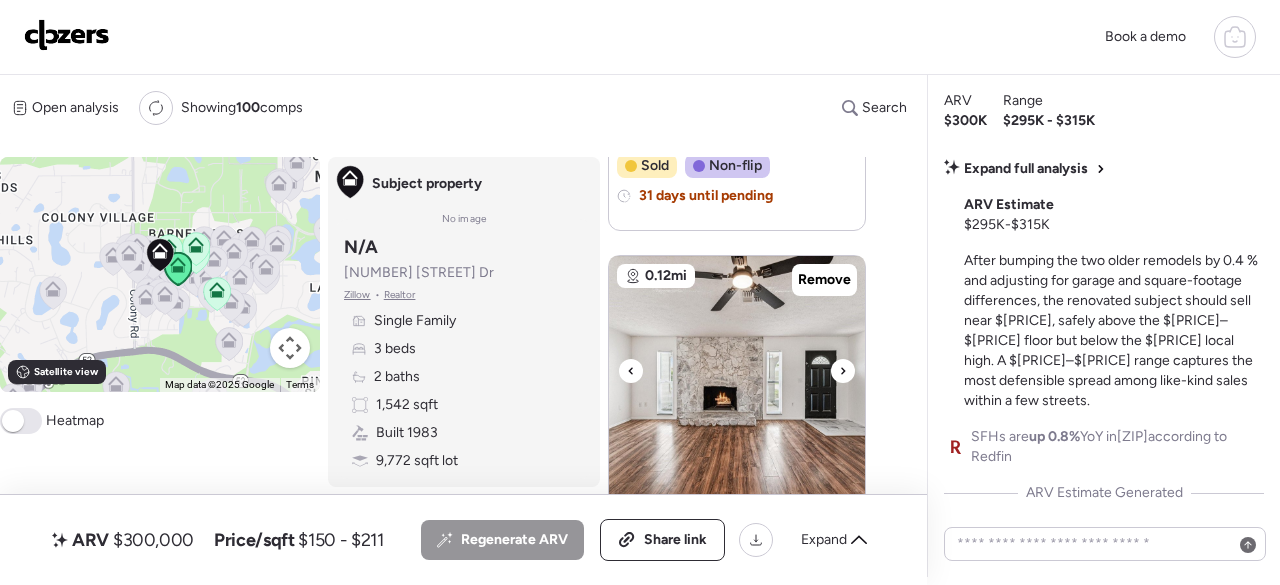 click 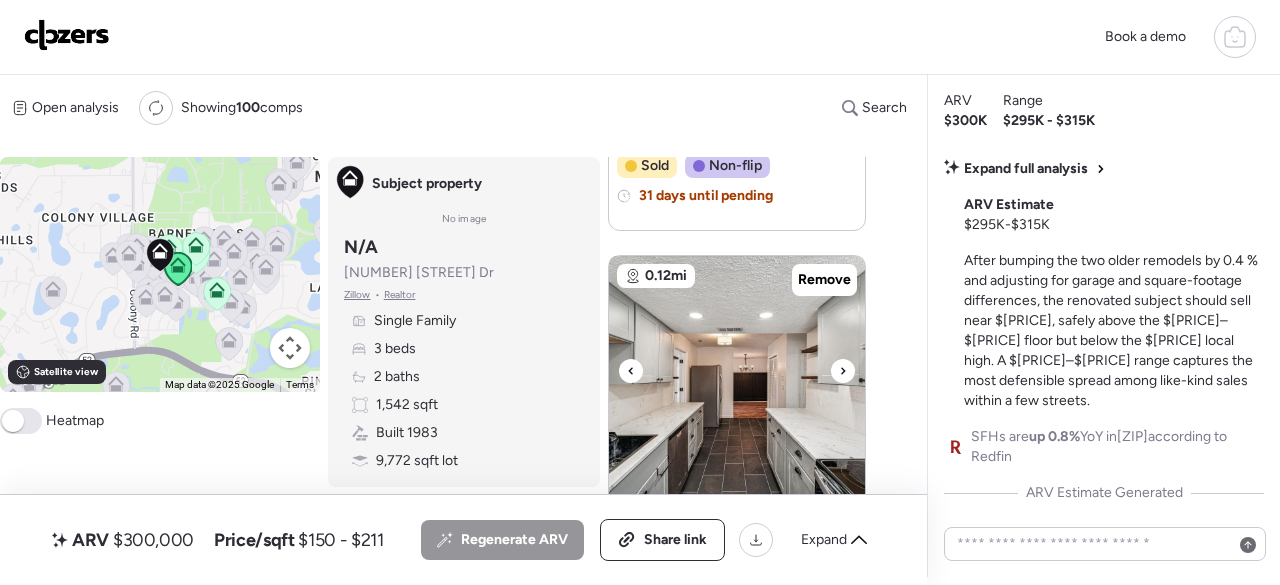 click 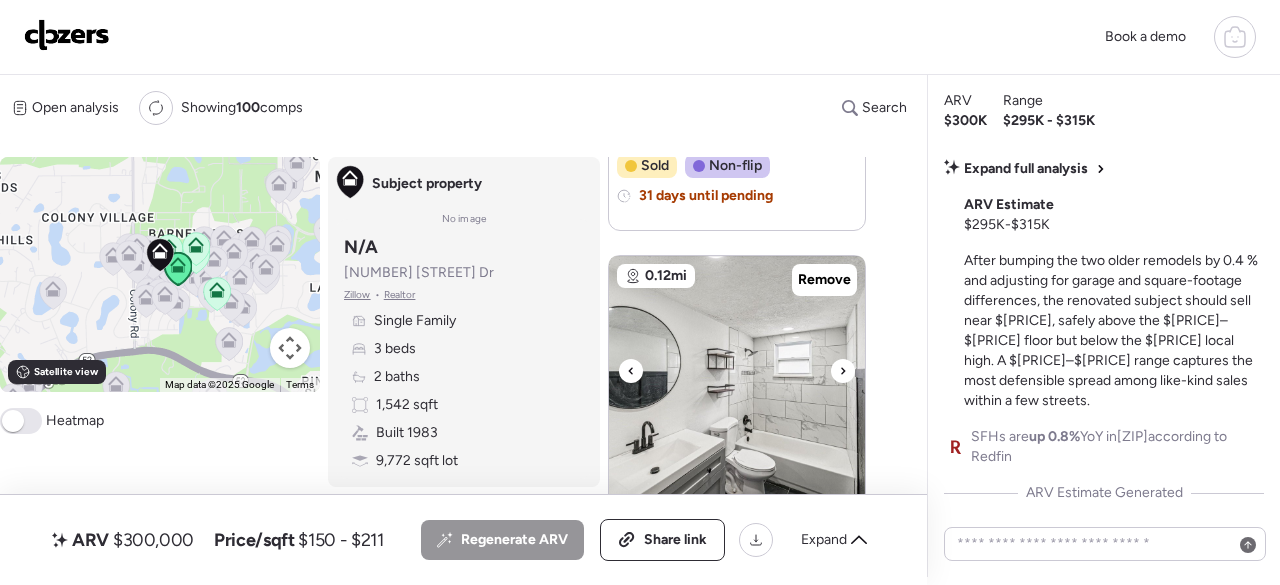 click 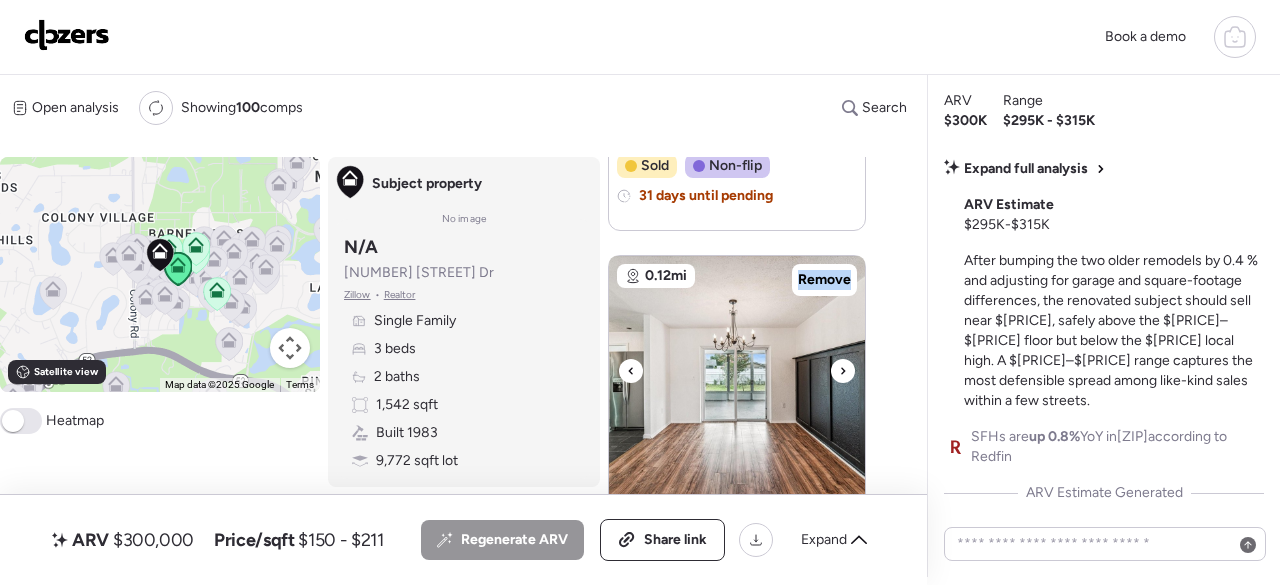click 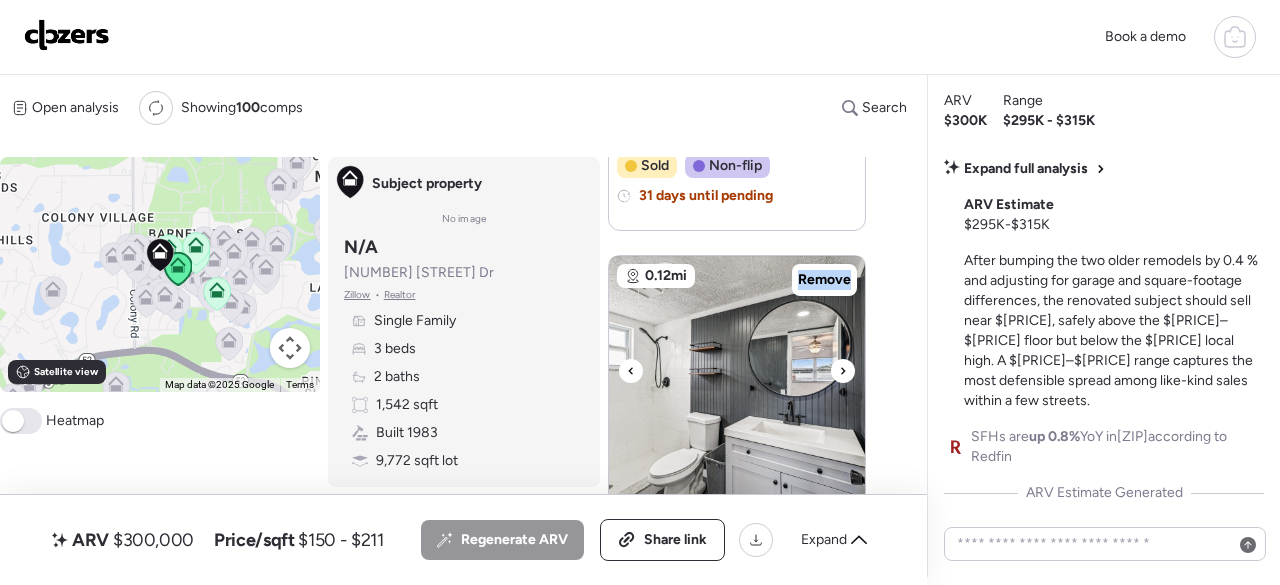 click 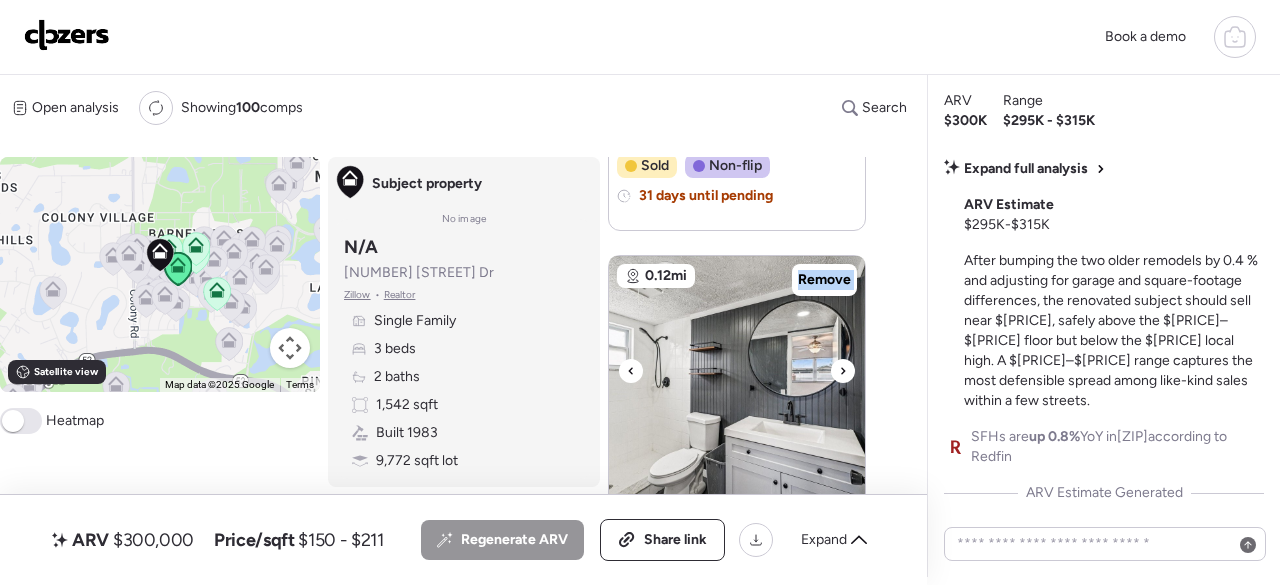 click 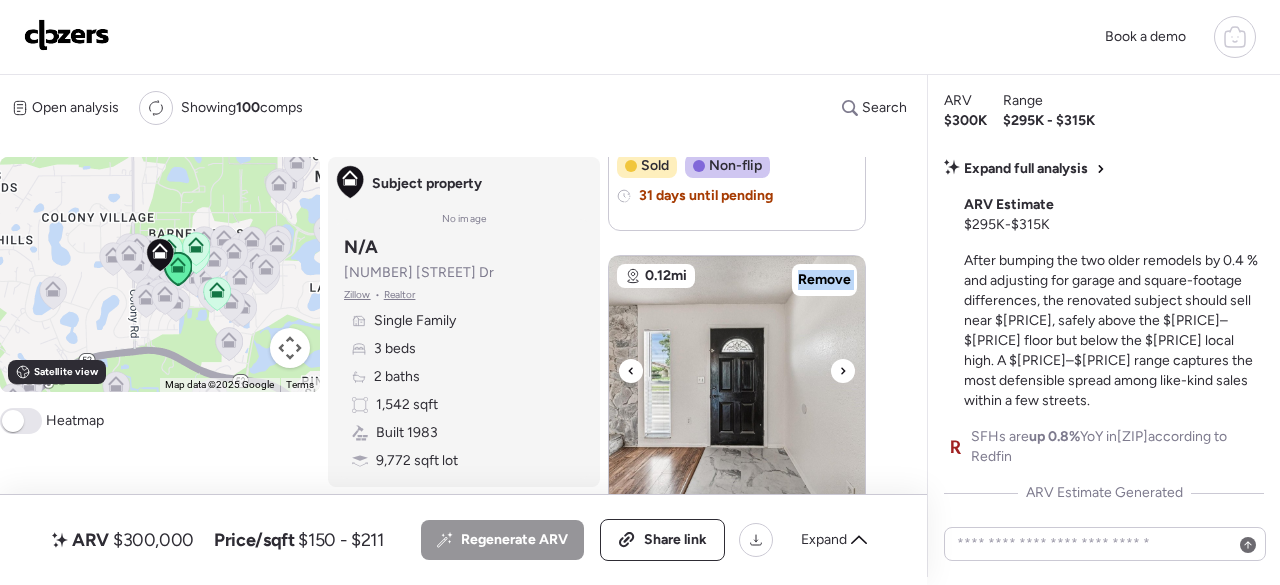 click 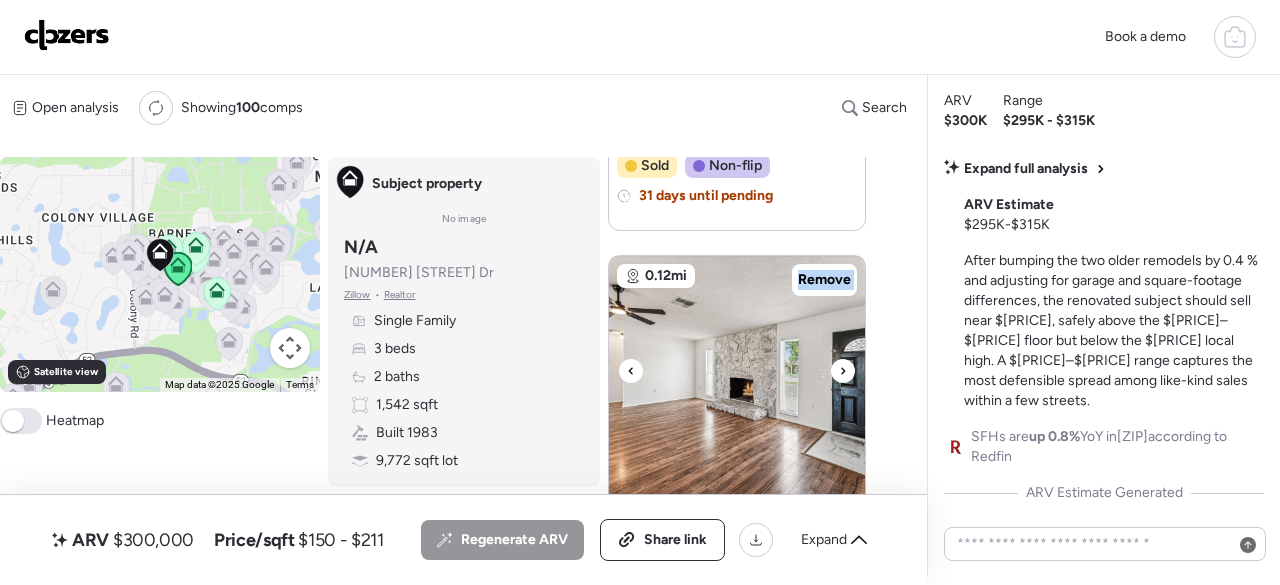 click 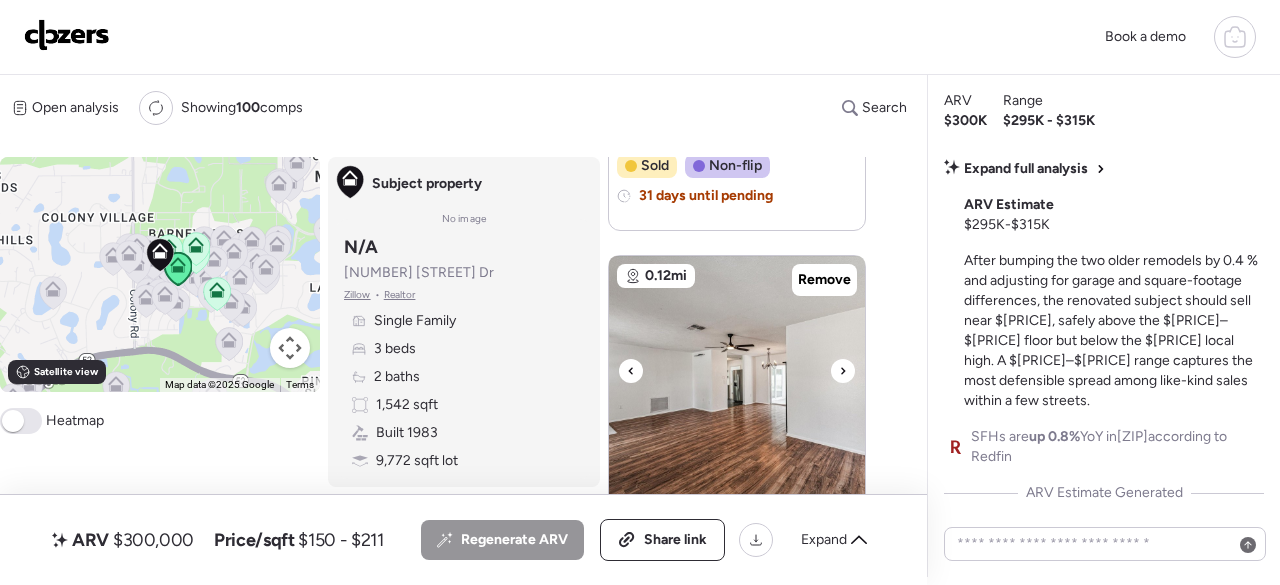 click 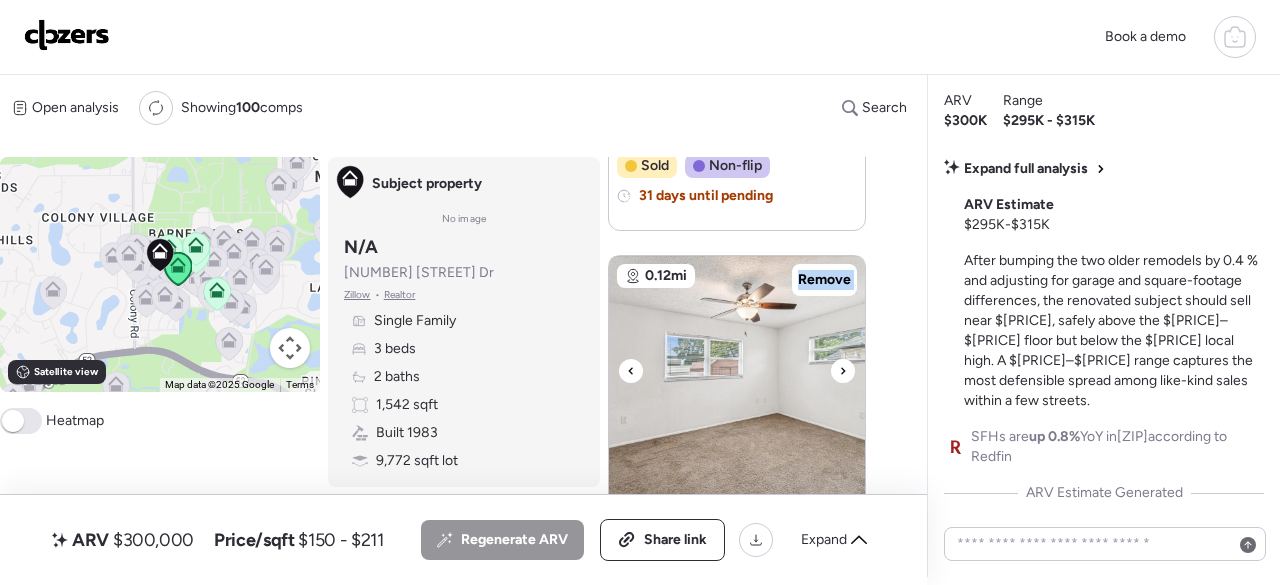 click 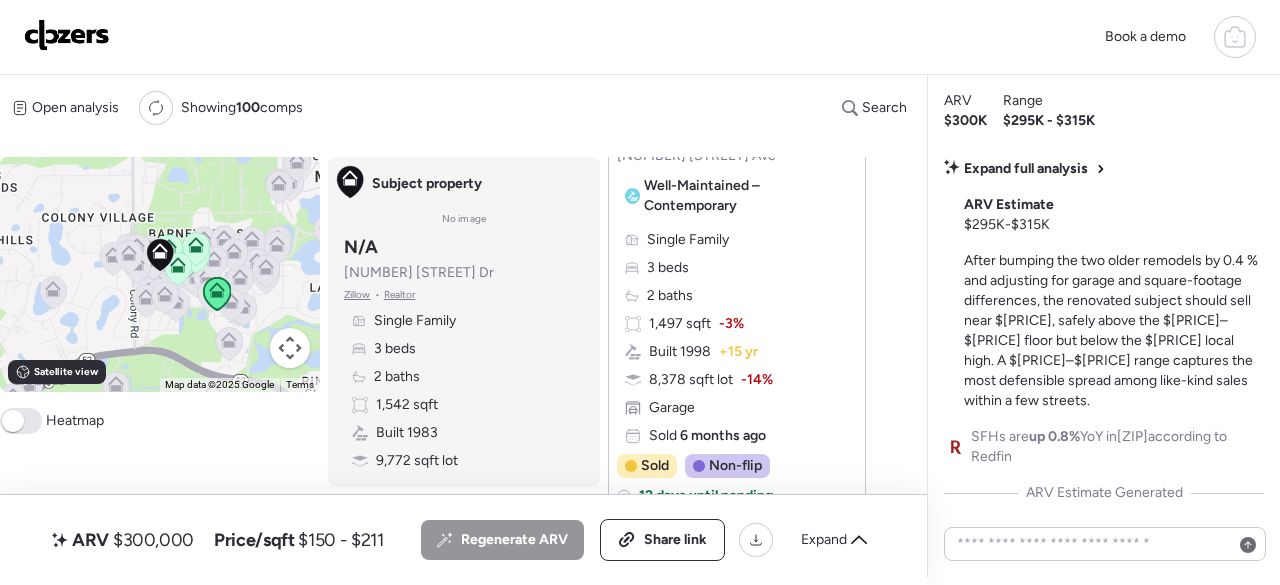 scroll, scrollTop: 1714, scrollLeft: 0, axis: vertical 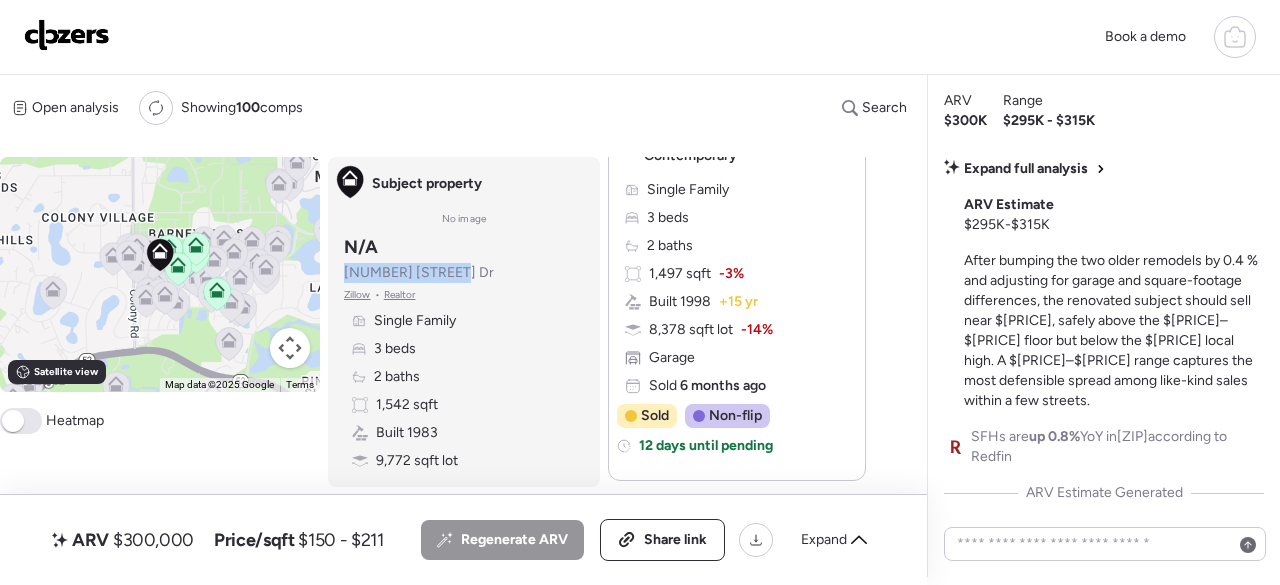 drag, startPoint x: 456, startPoint y: 273, endPoint x: 336, endPoint y: 279, distance: 120.14991 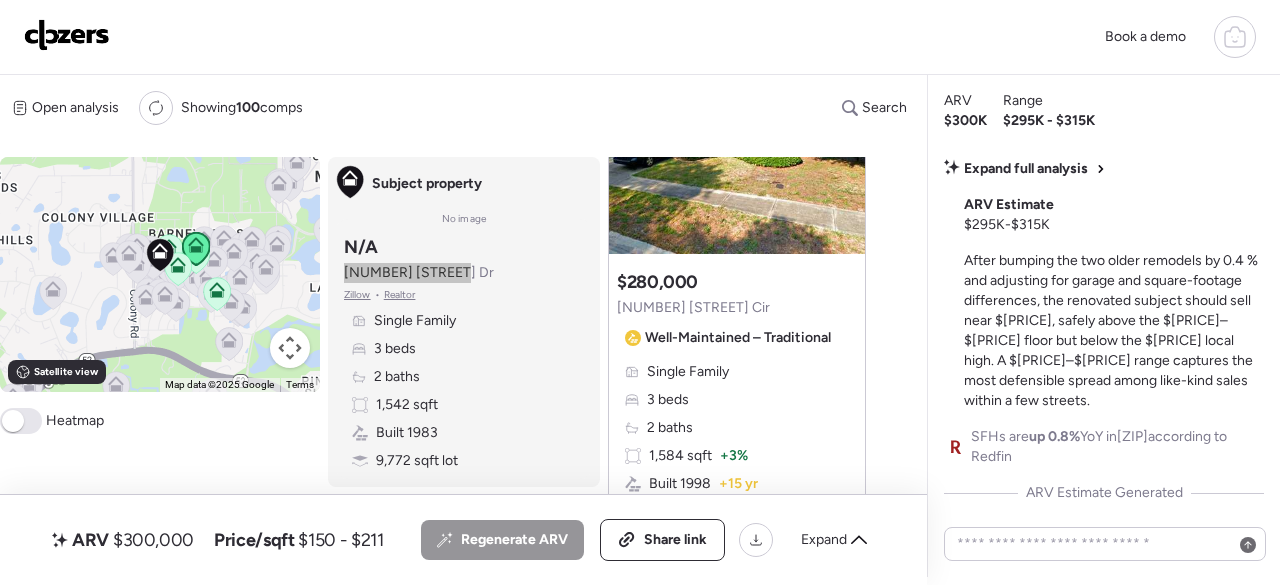scroll, scrollTop: 0, scrollLeft: 0, axis: both 